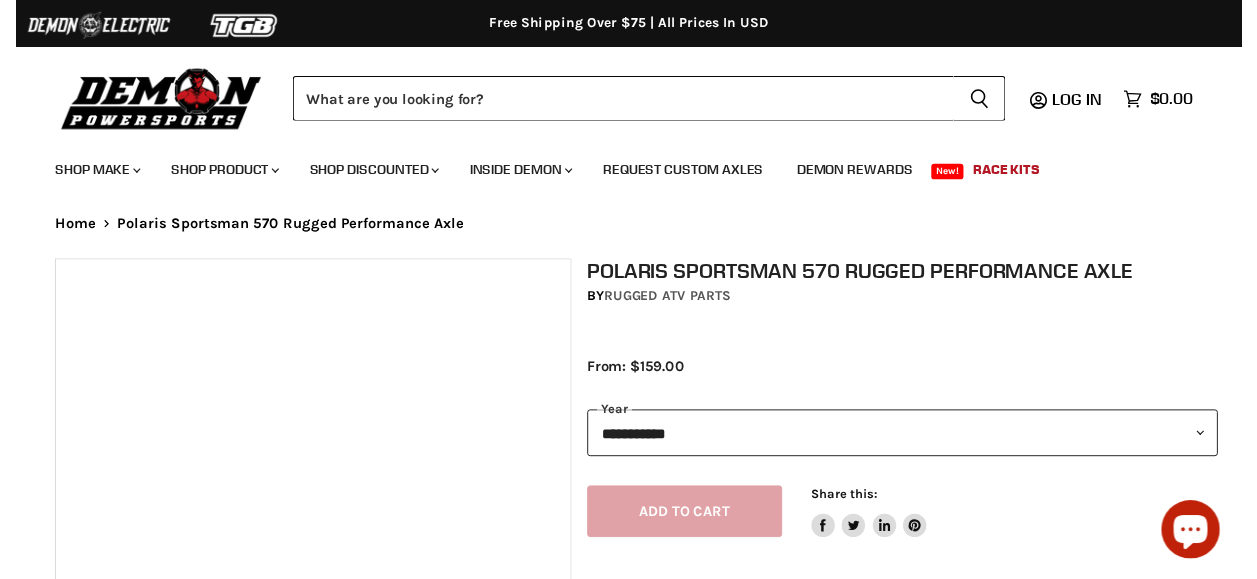 scroll, scrollTop: 0, scrollLeft: 0, axis: both 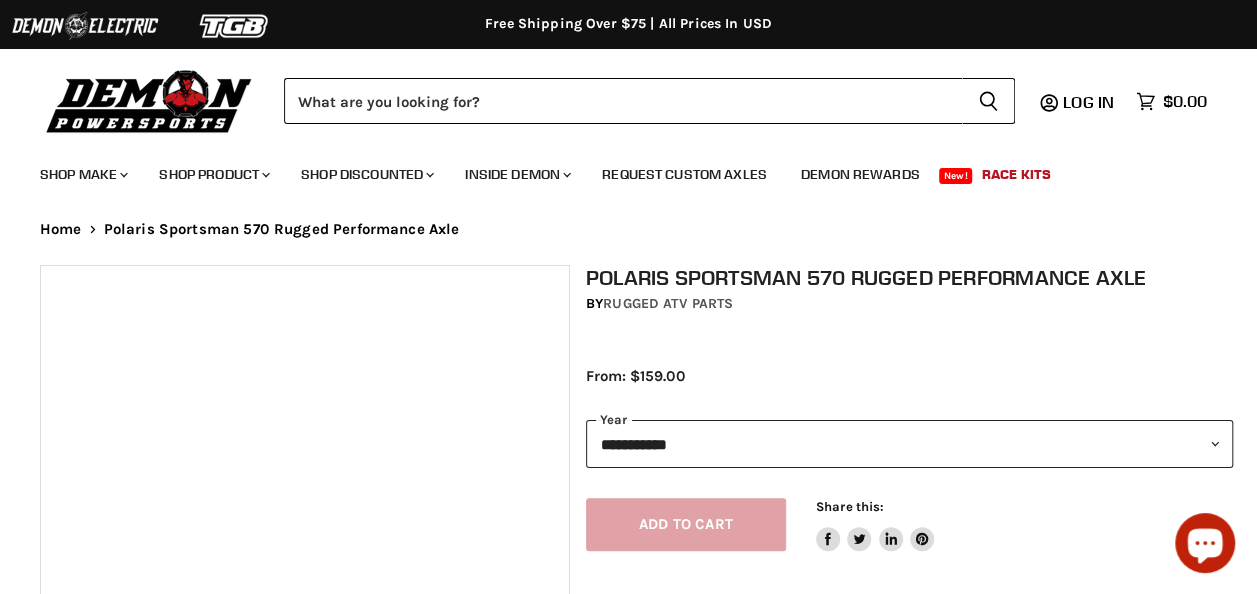 select on "******" 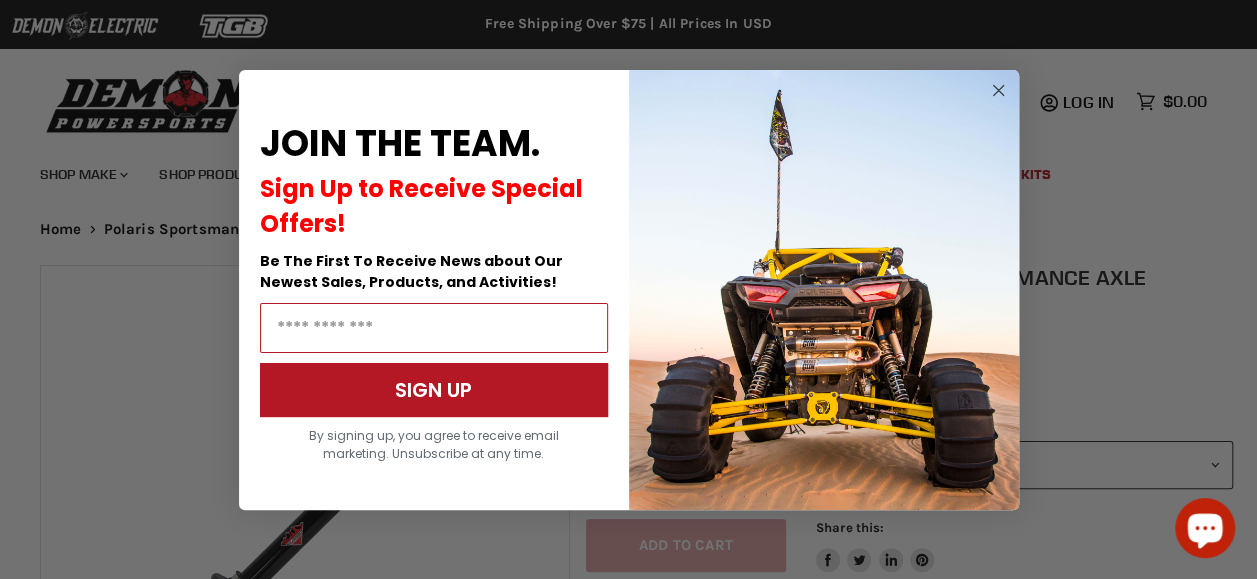 scroll, scrollTop: 0, scrollLeft: 0, axis: both 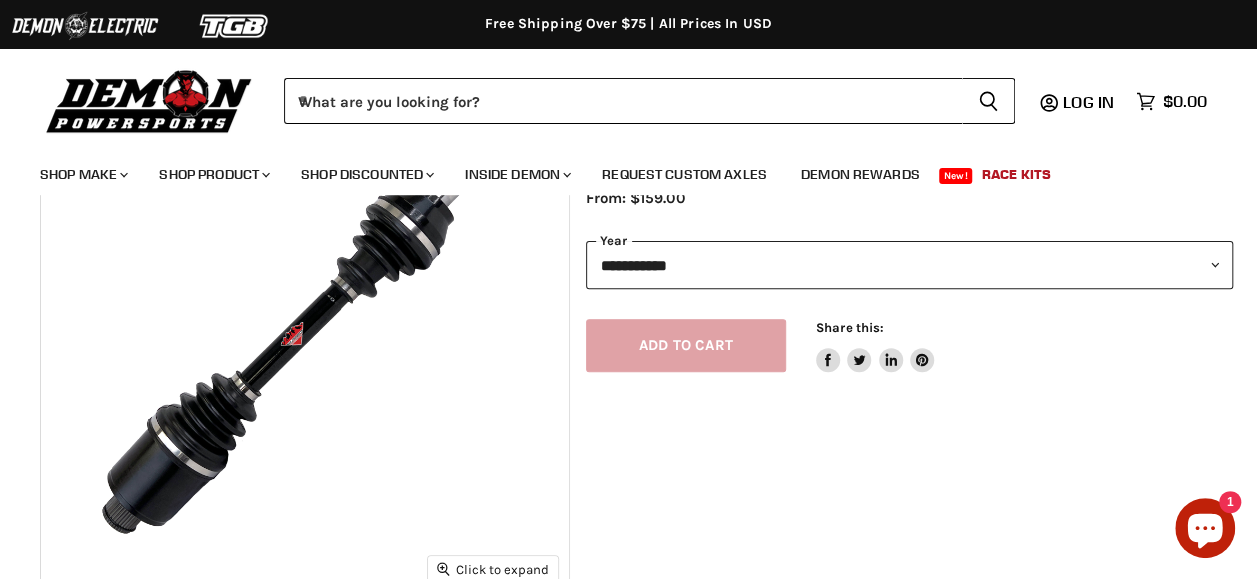 click on "**********" at bounding box center [909, 265] 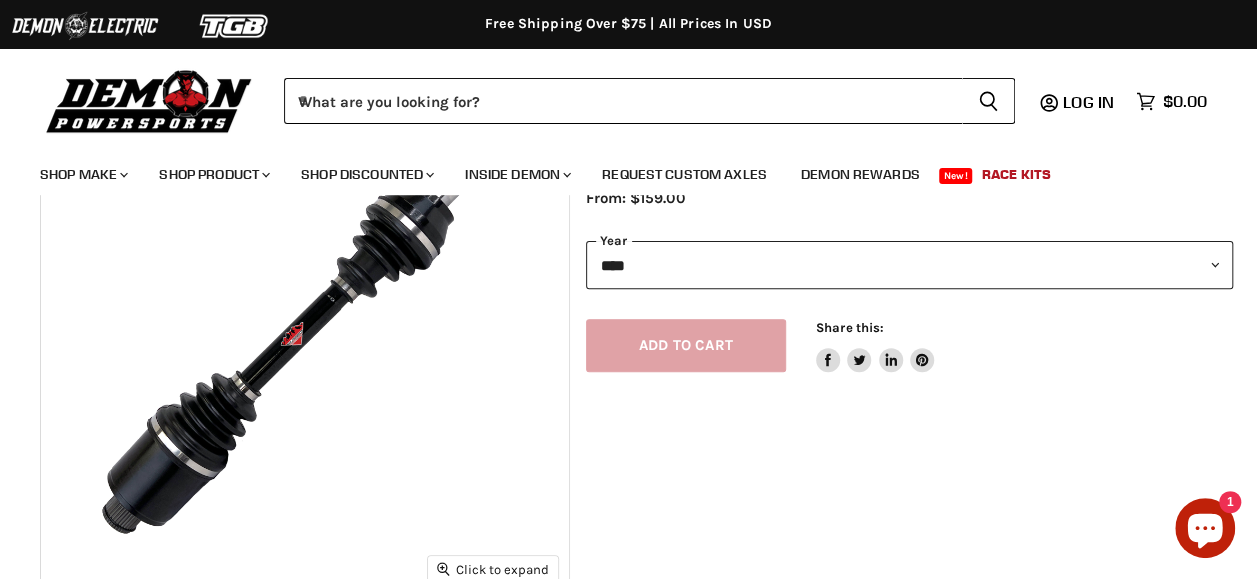 click on "**********" at bounding box center (909, 265) 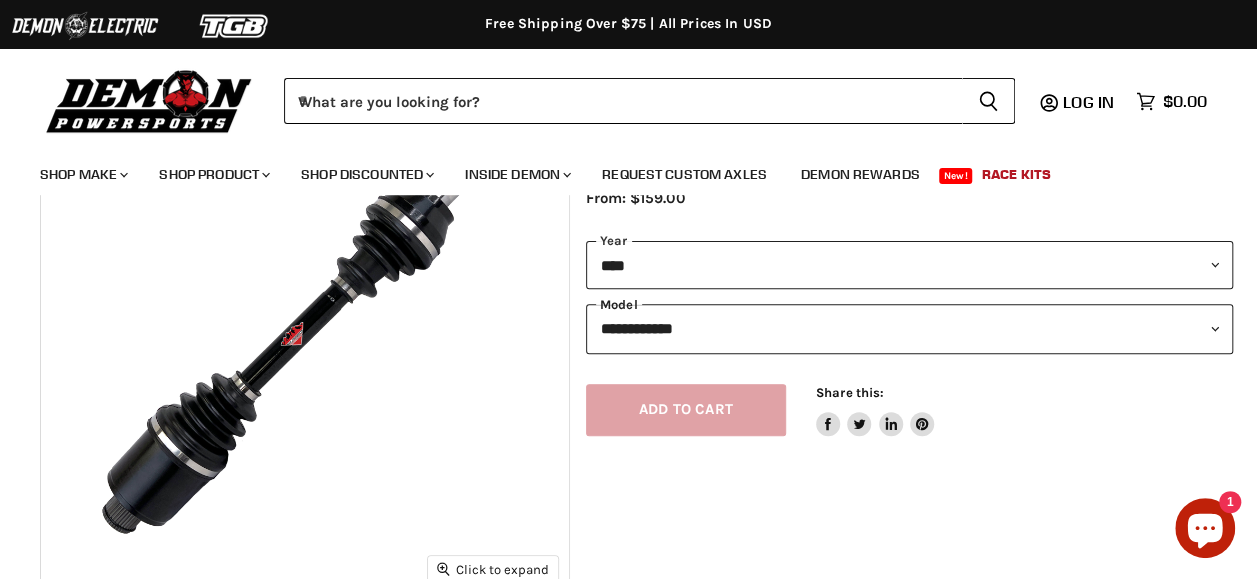 click on "**********" at bounding box center (909, 328) 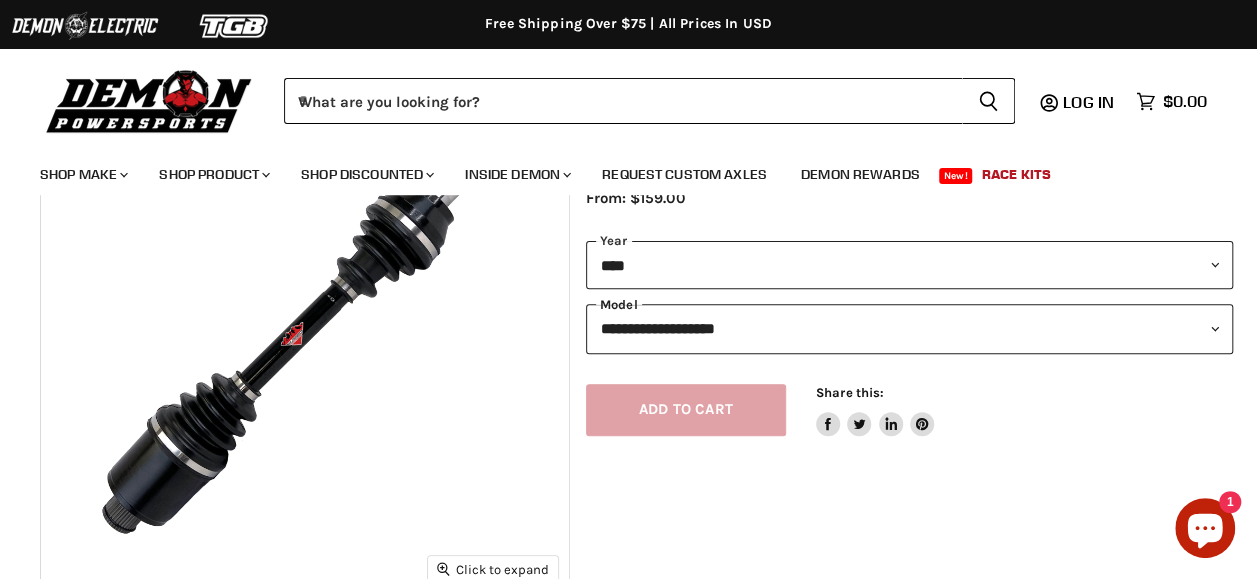 click on "**********" at bounding box center [909, 328] 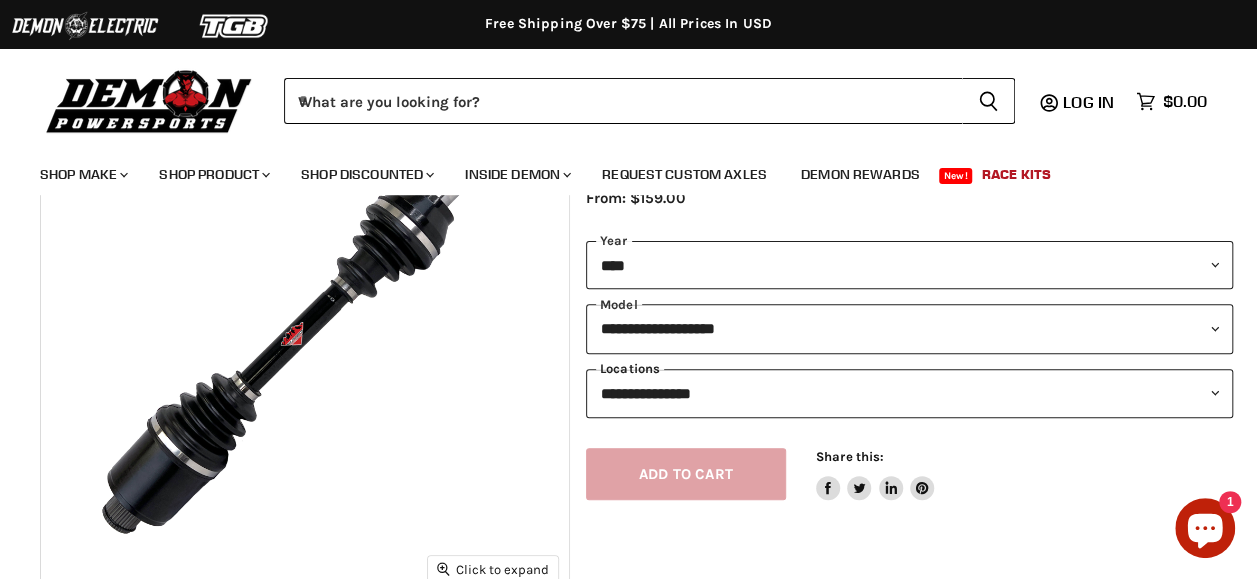 click on "**********" at bounding box center [909, 393] 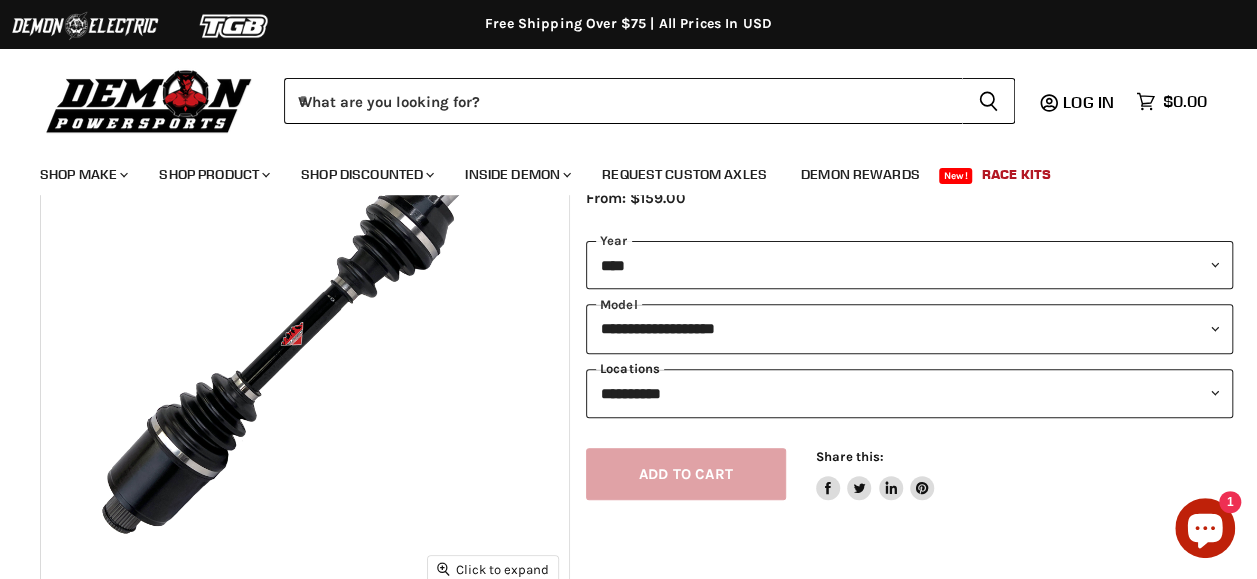 click on "**********" at bounding box center (909, 393) 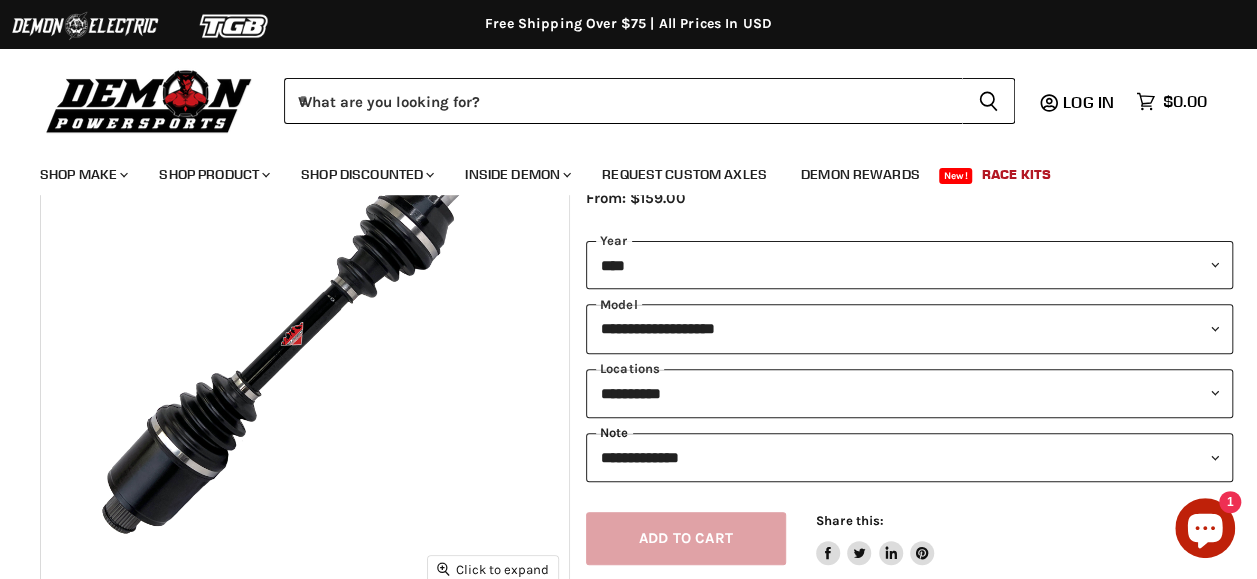 drag, startPoint x: 684, startPoint y: 419, endPoint x: 676, endPoint y: 458, distance: 39.812057 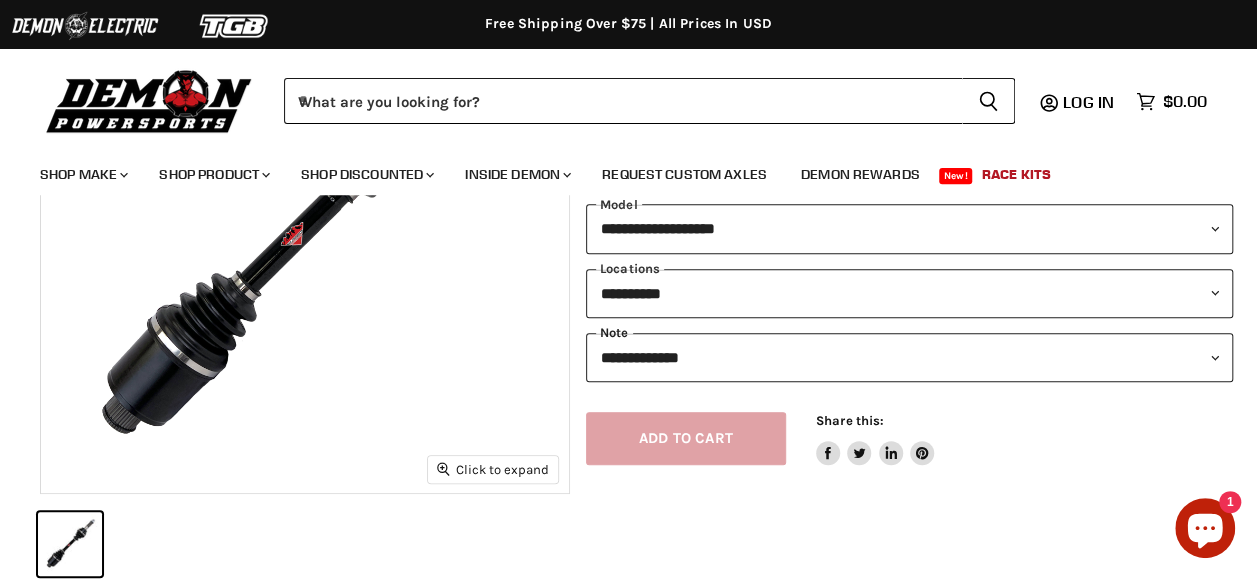 click on "**********" at bounding box center [909, 357] 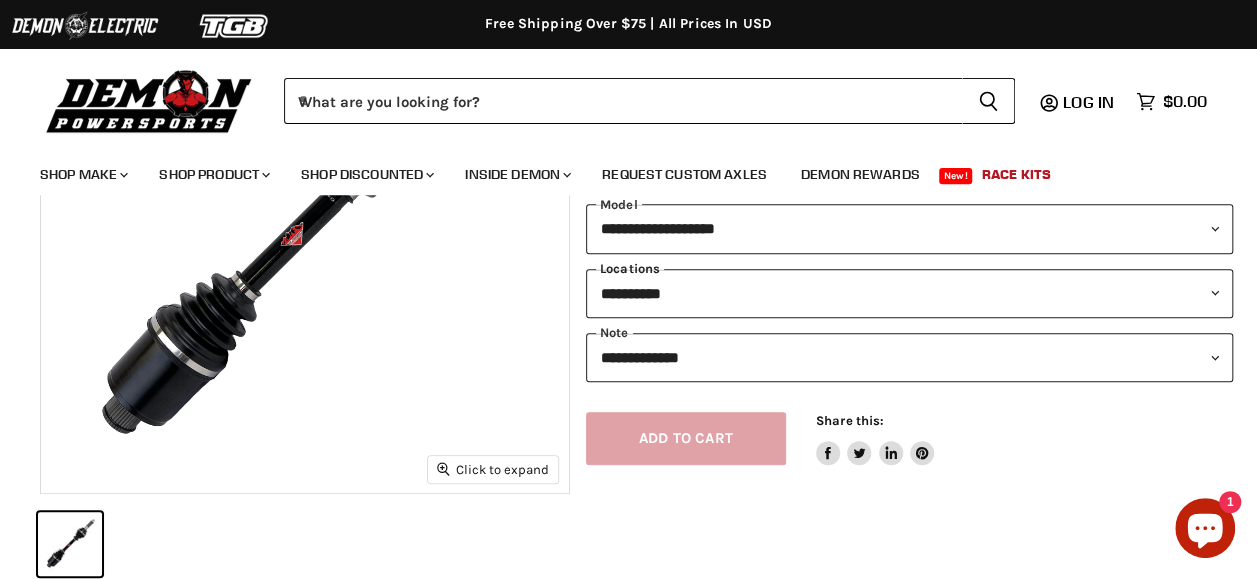 click on "**********" at bounding box center (909, 293) 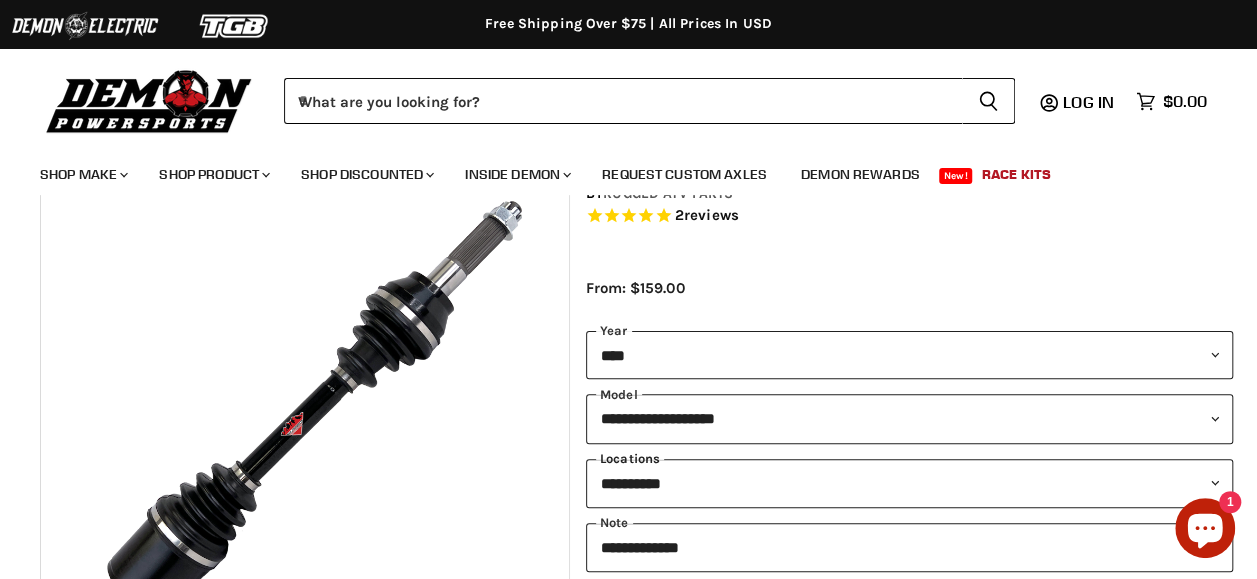 scroll, scrollTop: 0, scrollLeft: 0, axis: both 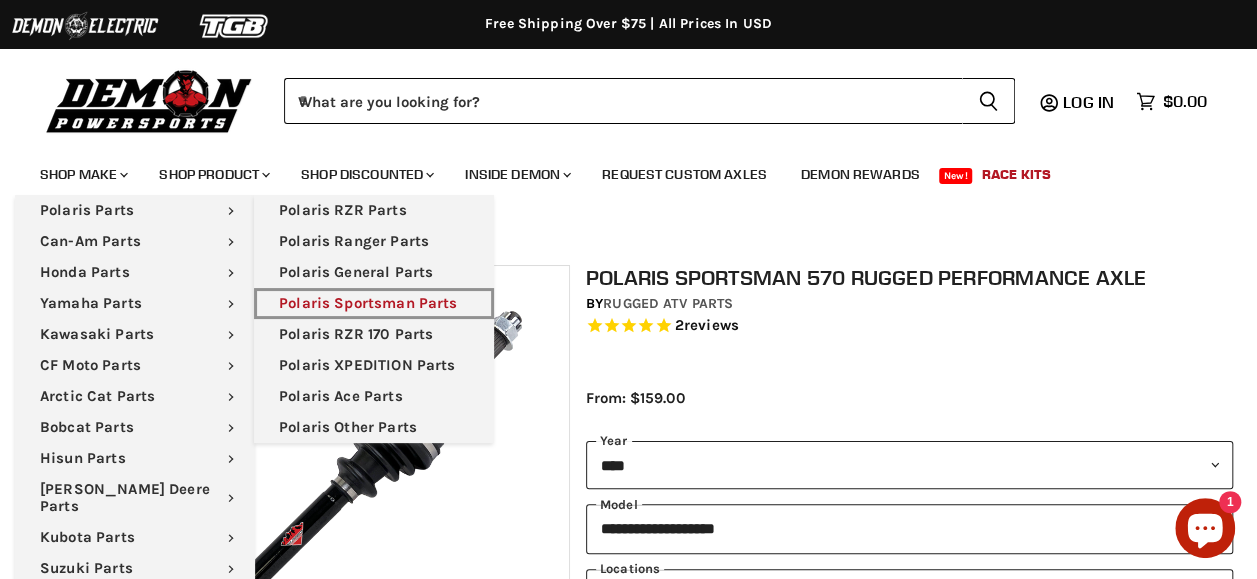 click on "Polaris Sportsman Parts" at bounding box center [374, 303] 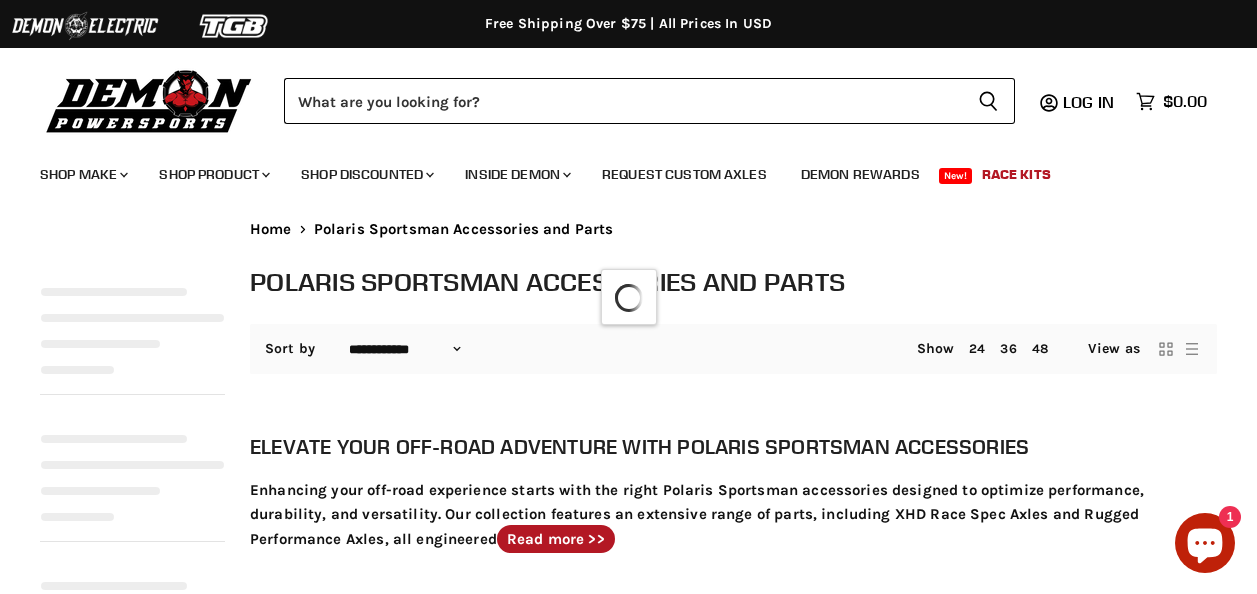 select on "**********" 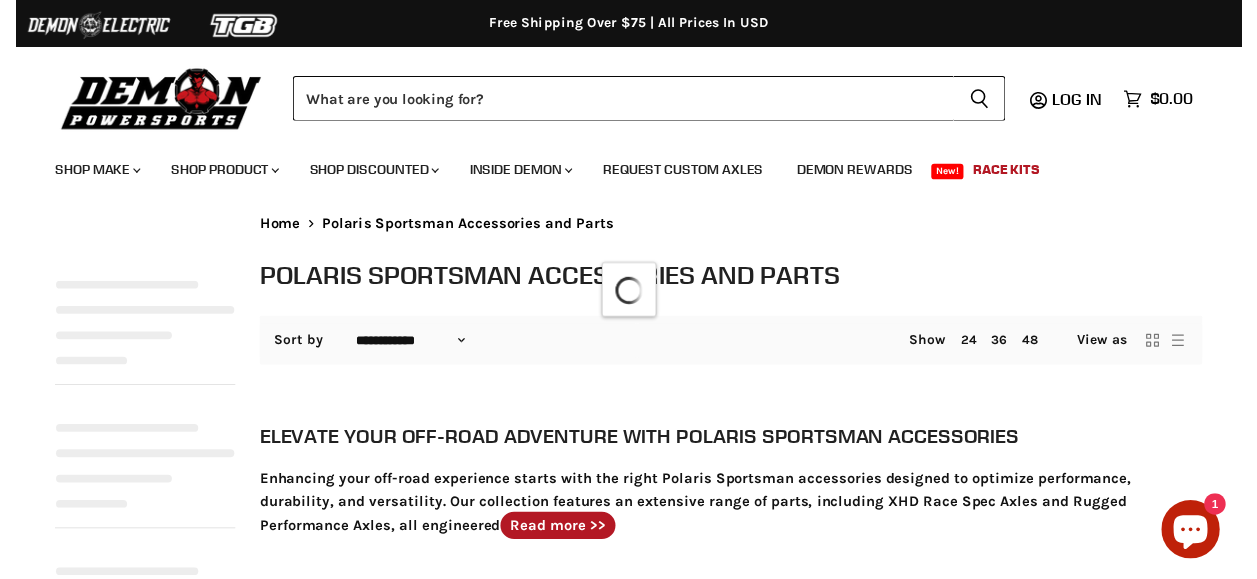 scroll, scrollTop: 0, scrollLeft: 0, axis: both 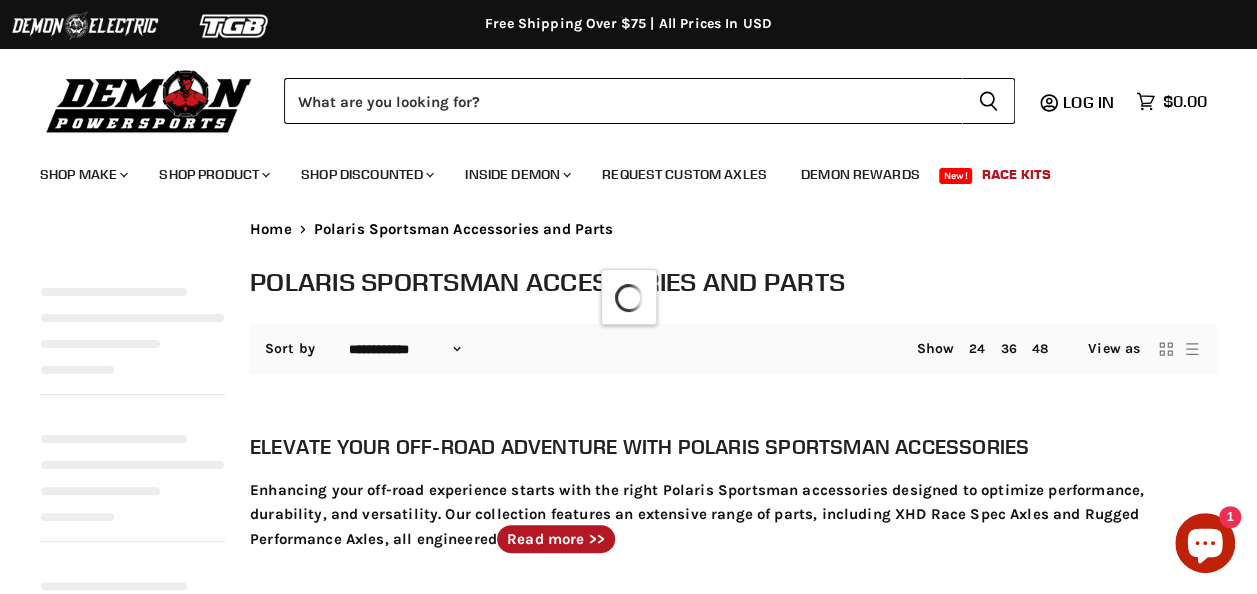 select on "**********" 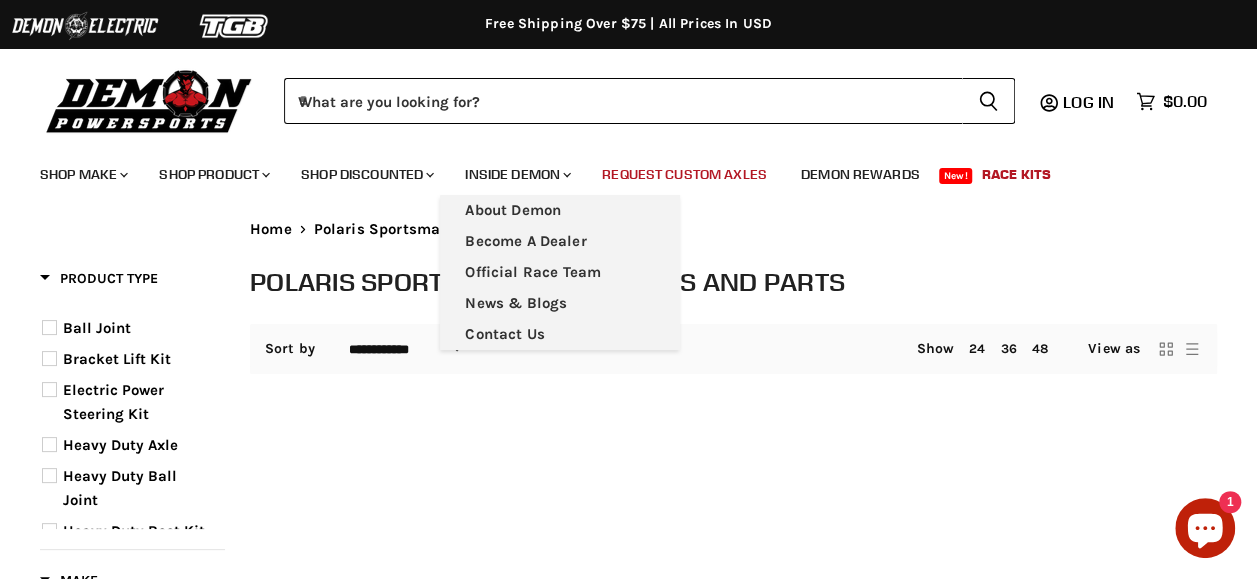 scroll, scrollTop: 0, scrollLeft: 0, axis: both 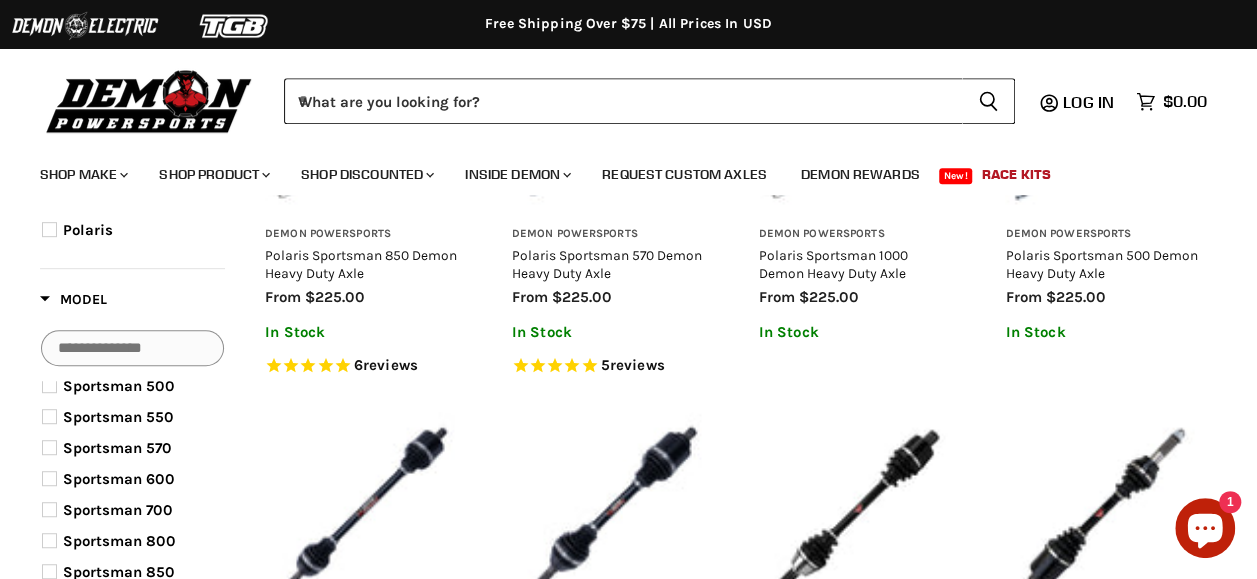 click on "Sportsman 570" at bounding box center (117, 448) 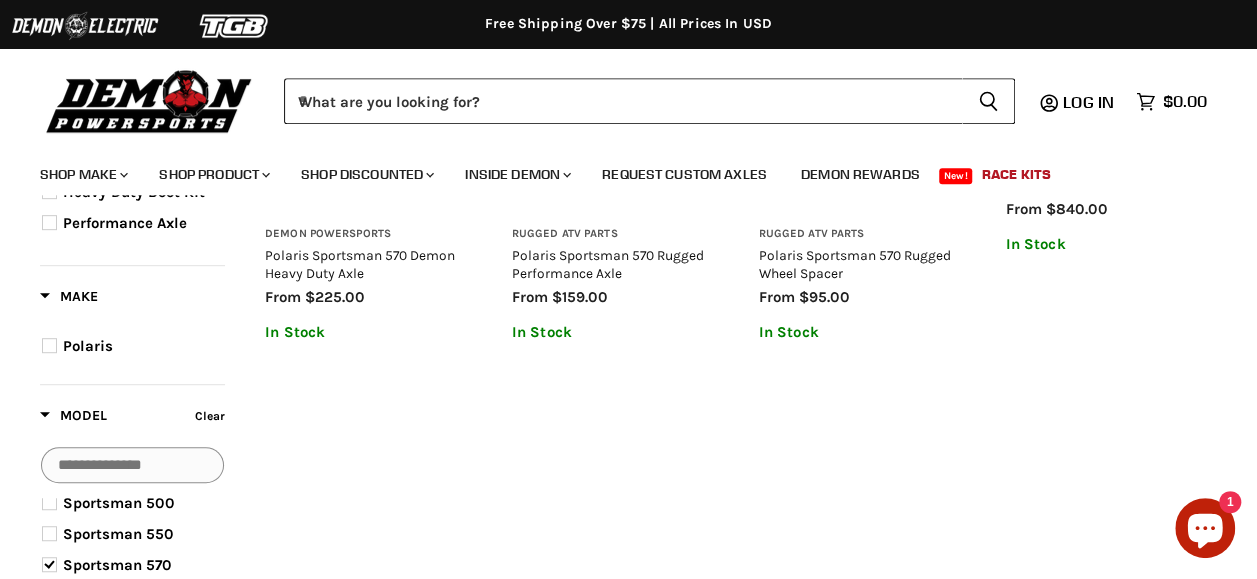 scroll, scrollTop: 514, scrollLeft: 0, axis: vertical 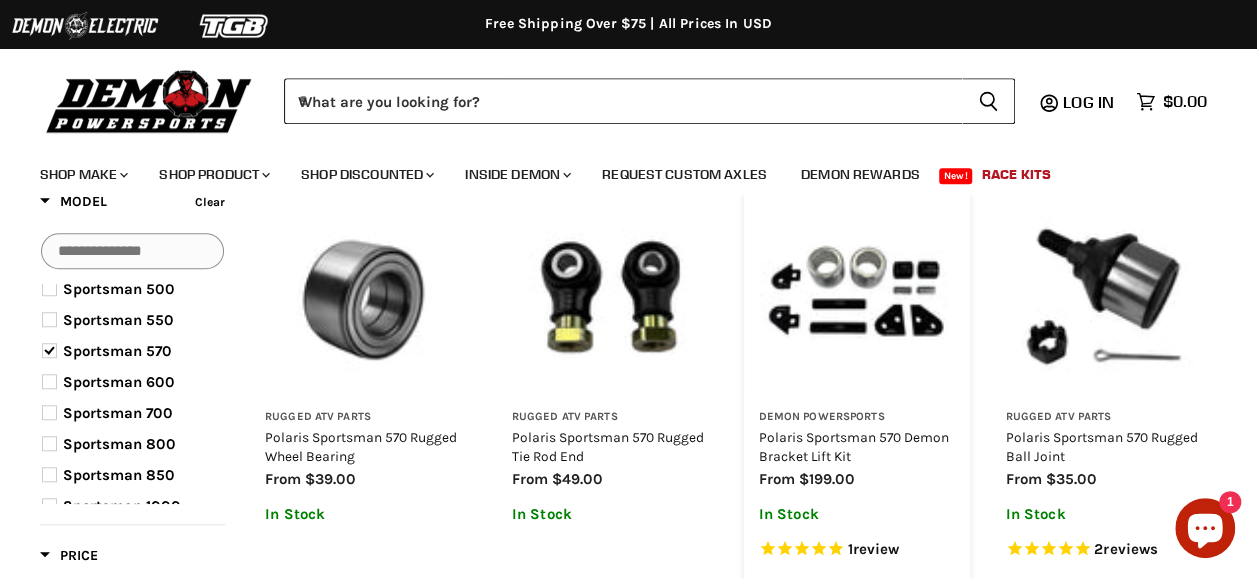 click at bounding box center (857, 296) 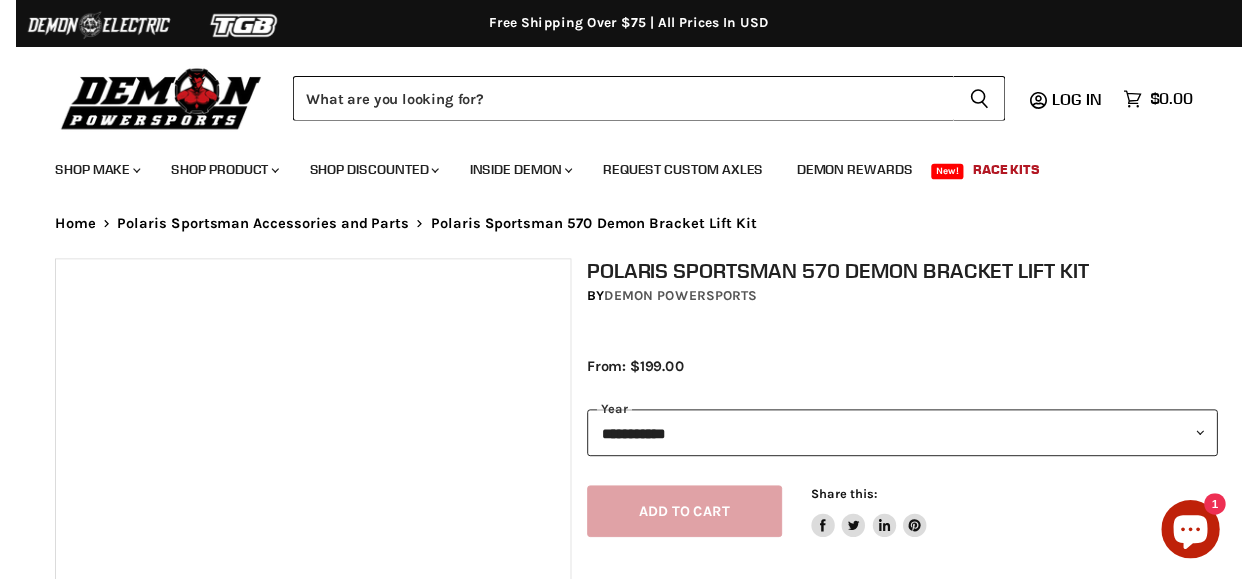 scroll, scrollTop: 0, scrollLeft: 0, axis: both 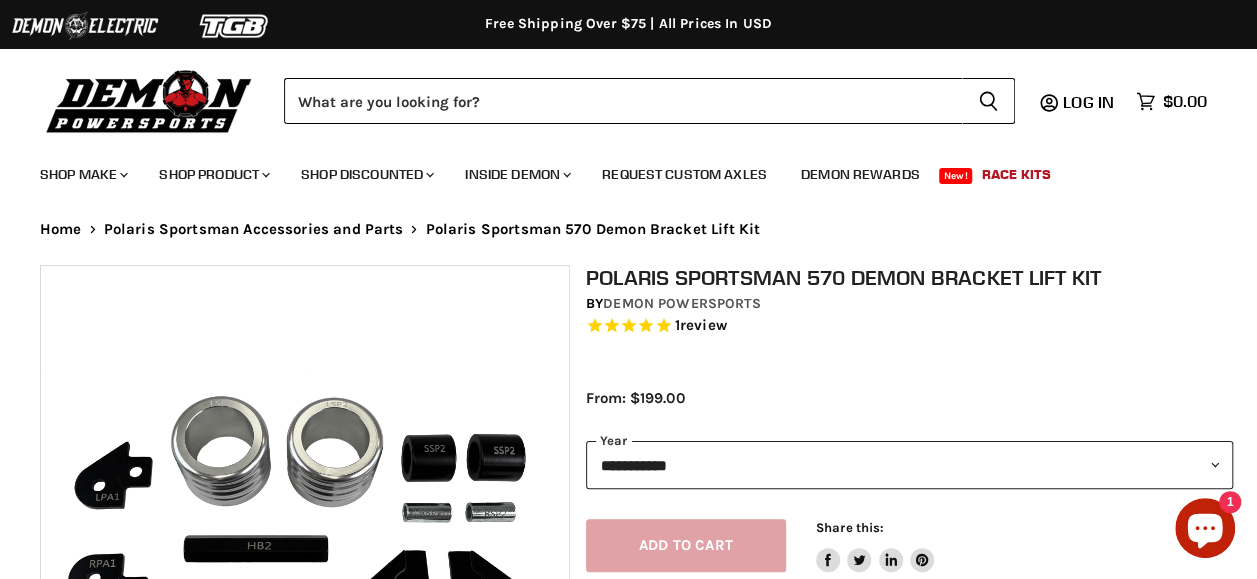 select on "******" 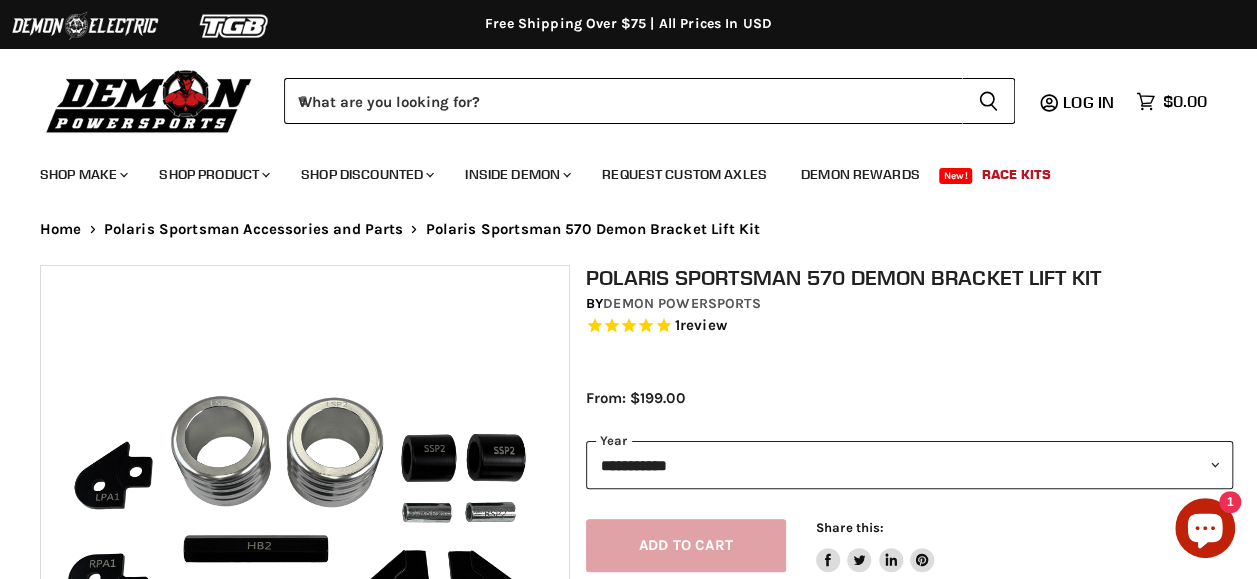 scroll, scrollTop: 0, scrollLeft: 0, axis: both 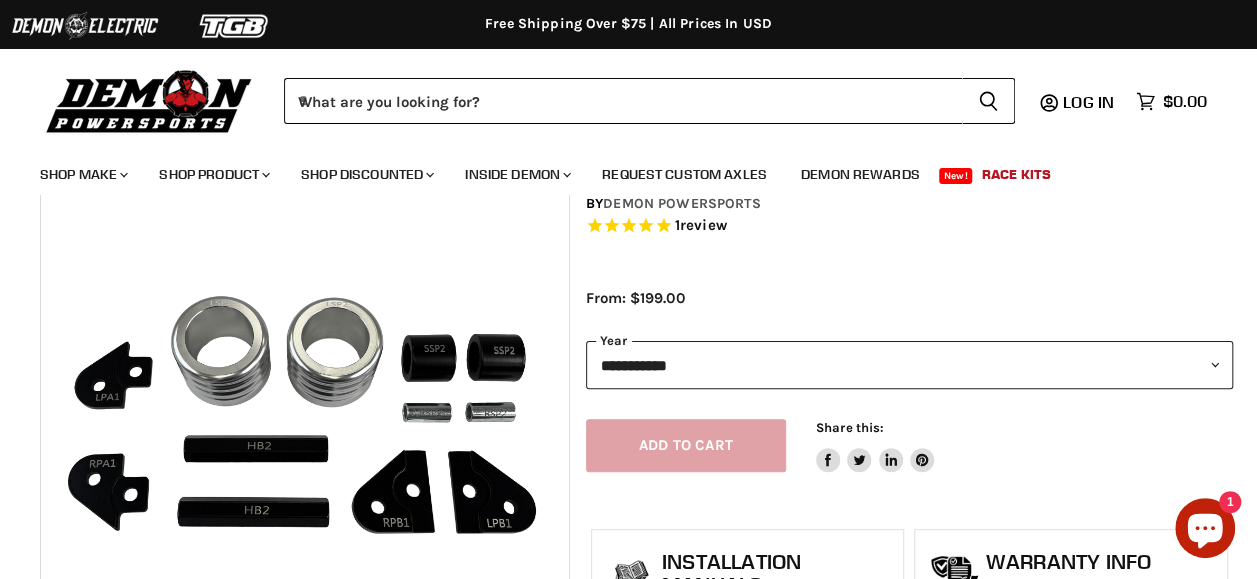 click on "**********" at bounding box center [909, 365] 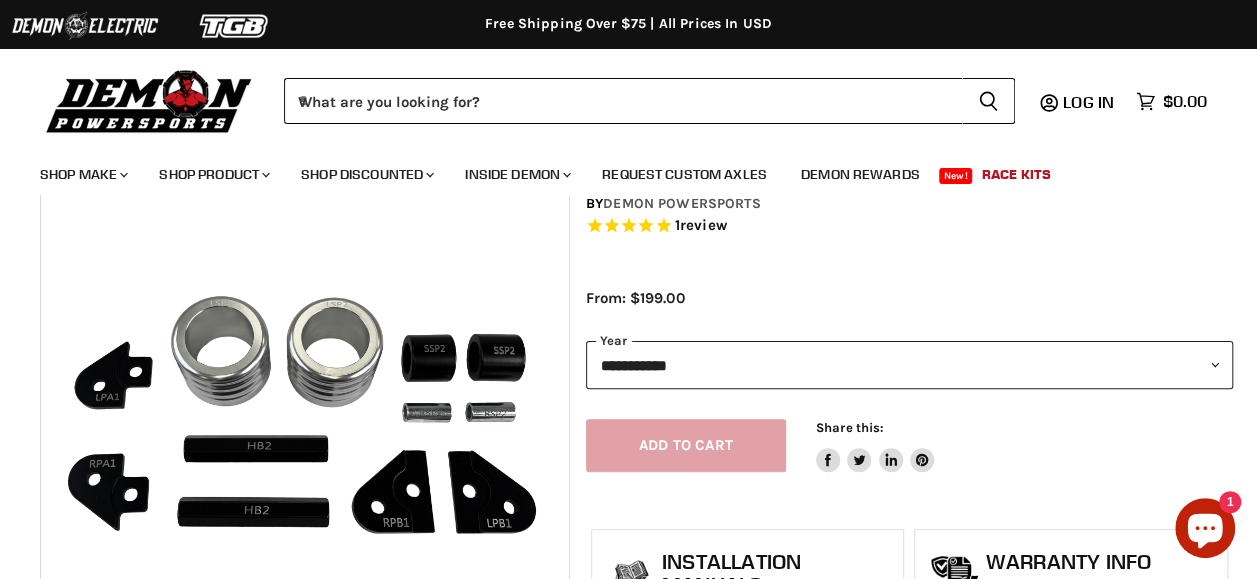 click at bounding box center [305, 430] 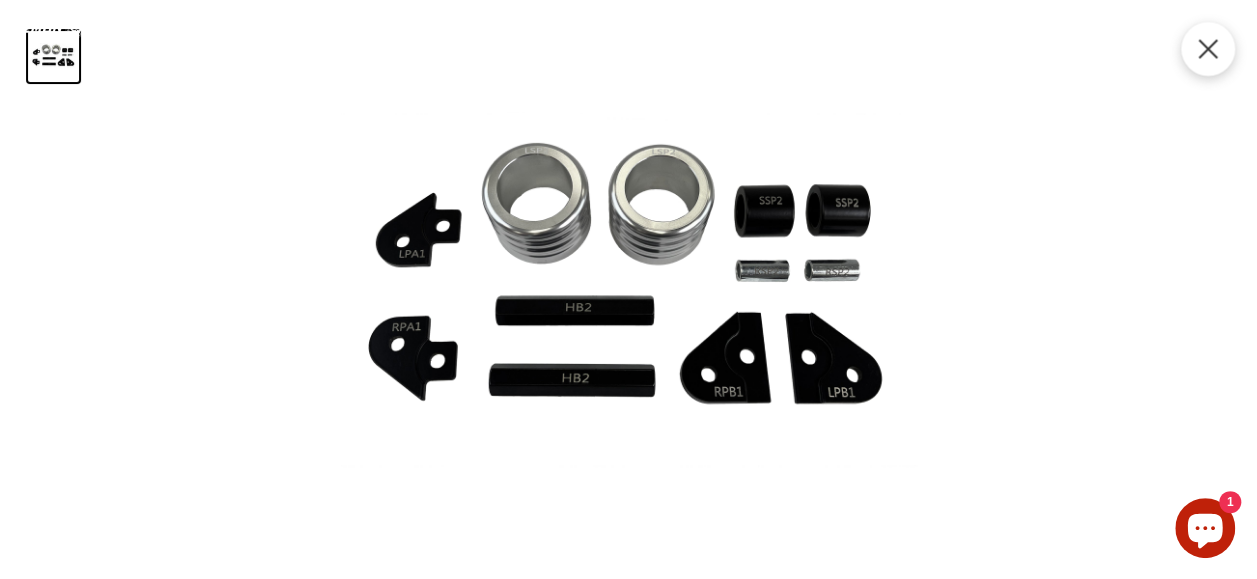 click 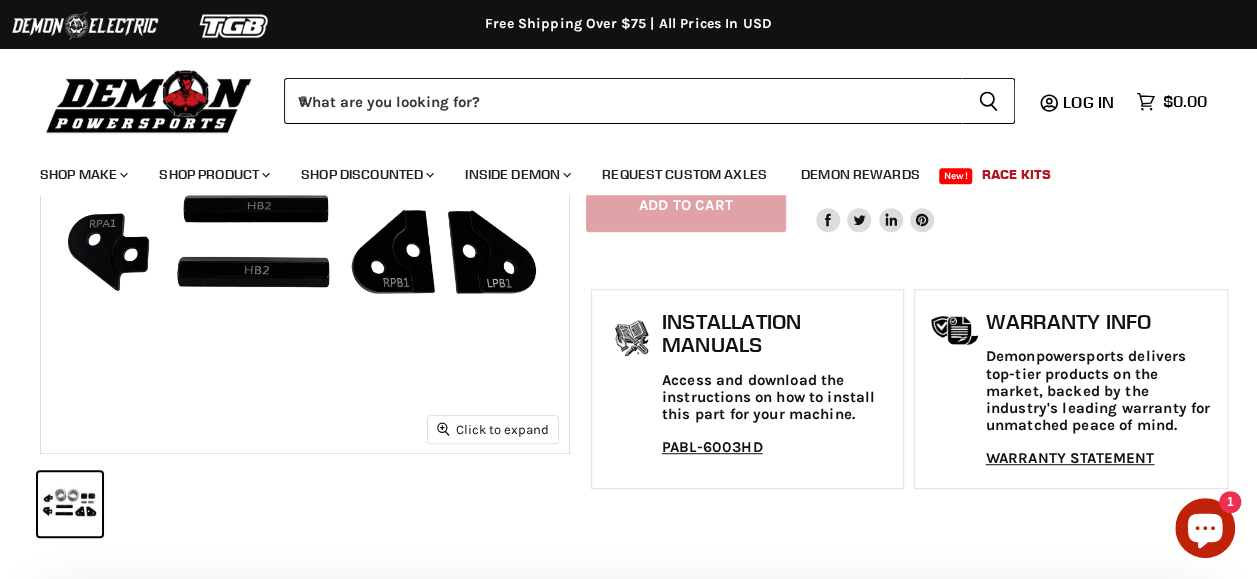 scroll, scrollTop: 314, scrollLeft: 0, axis: vertical 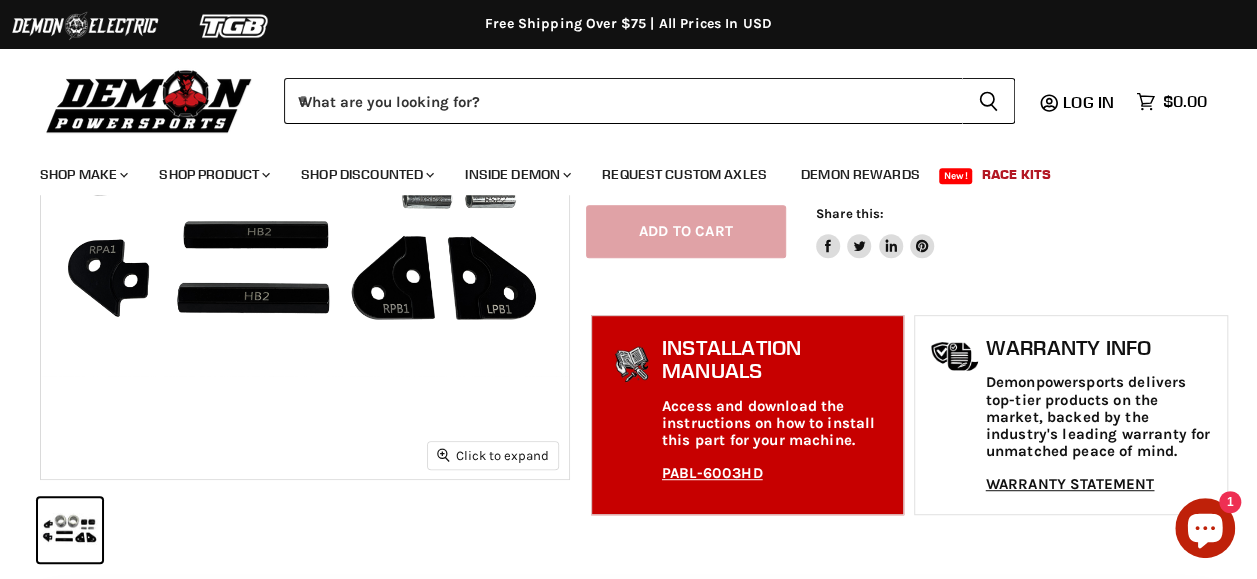 click on "PABL-6003HD" at bounding box center (712, 473) 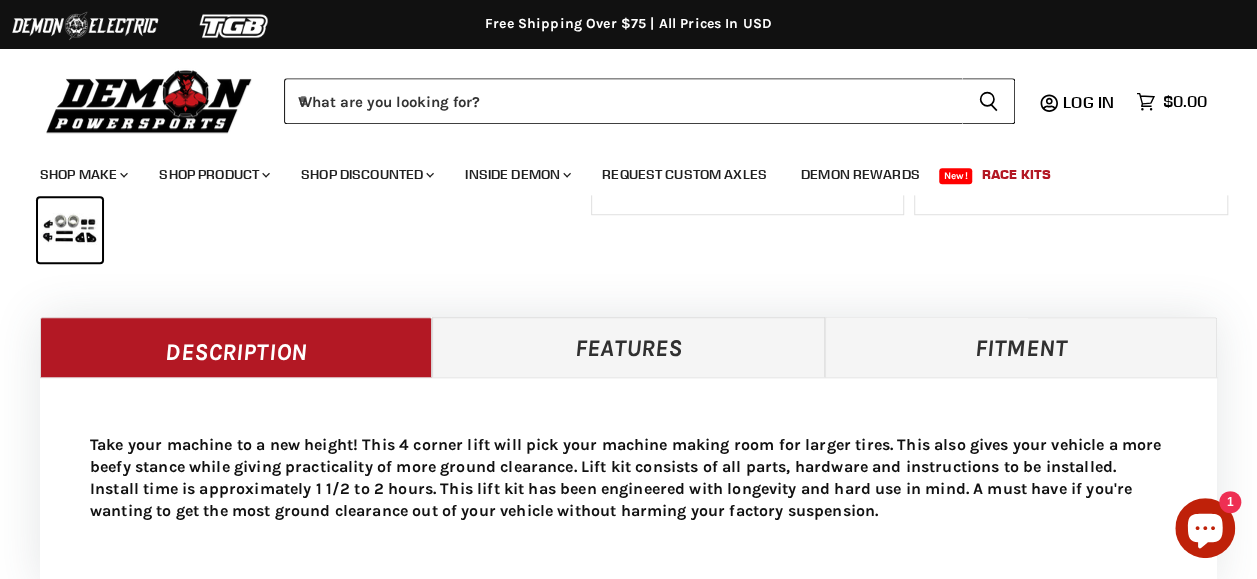 scroll, scrollTop: 714, scrollLeft: 0, axis: vertical 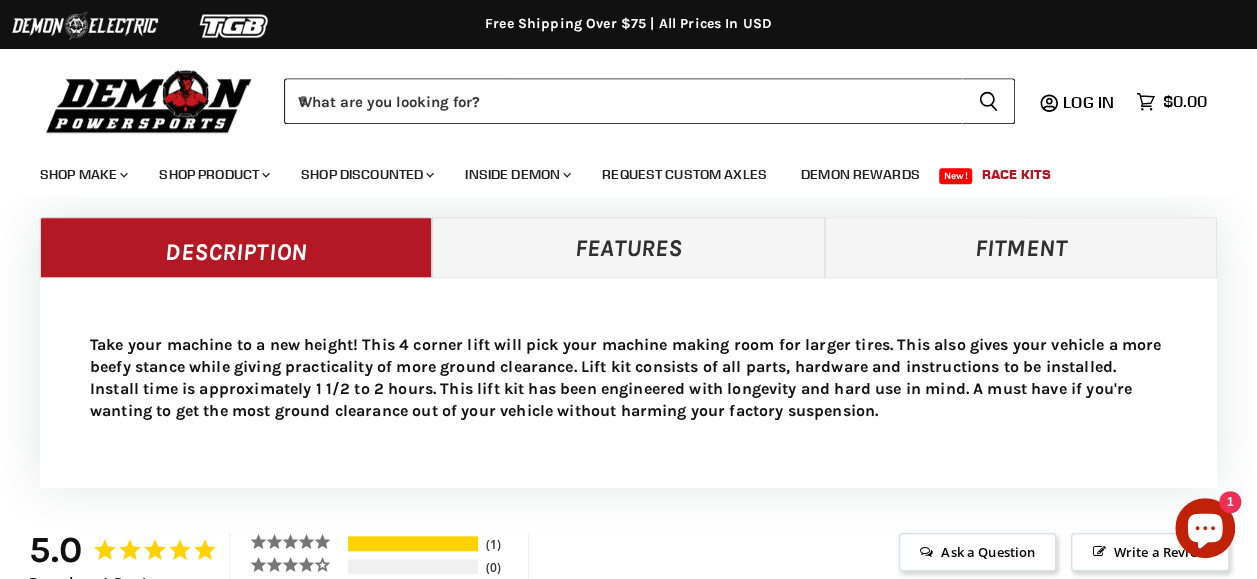 click on "Fitment" at bounding box center (1021, 247) 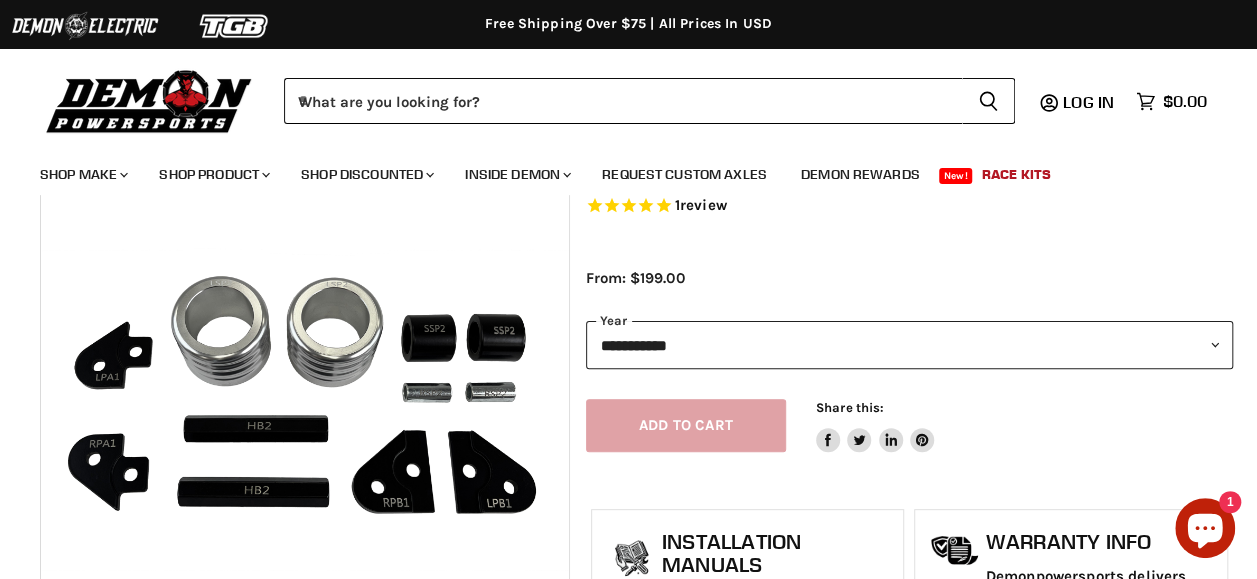 scroll, scrollTop: 114, scrollLeft: 0, axis: vertical 